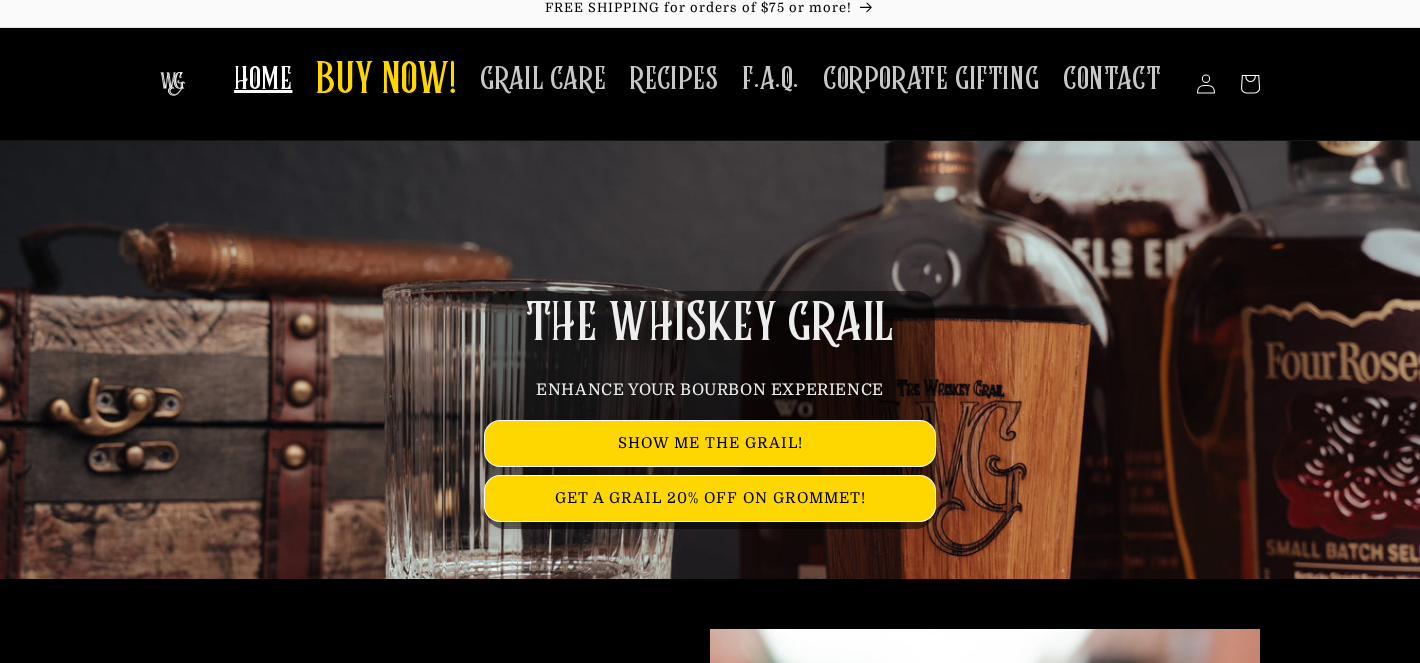 scroll, scrollTop: 22, scrollLeft: 0, axis: vertical 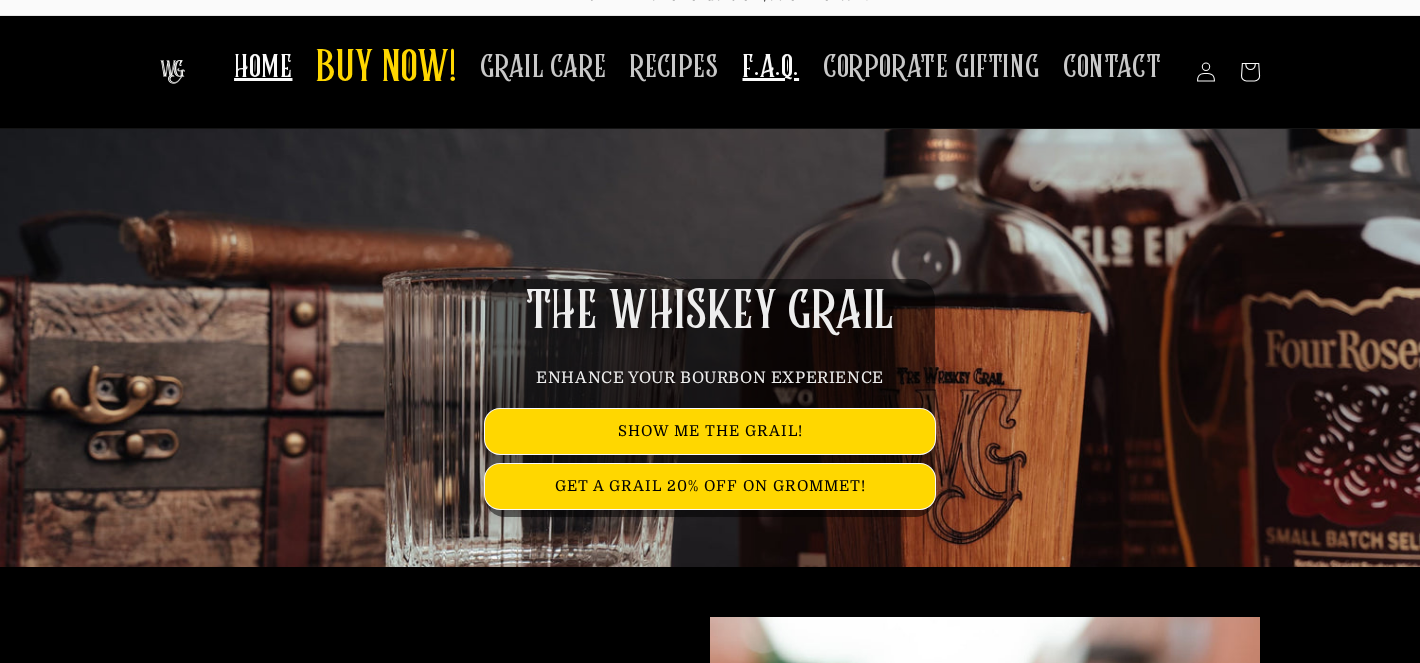 click on "F.A.Q." at bounding box center (770, 67) 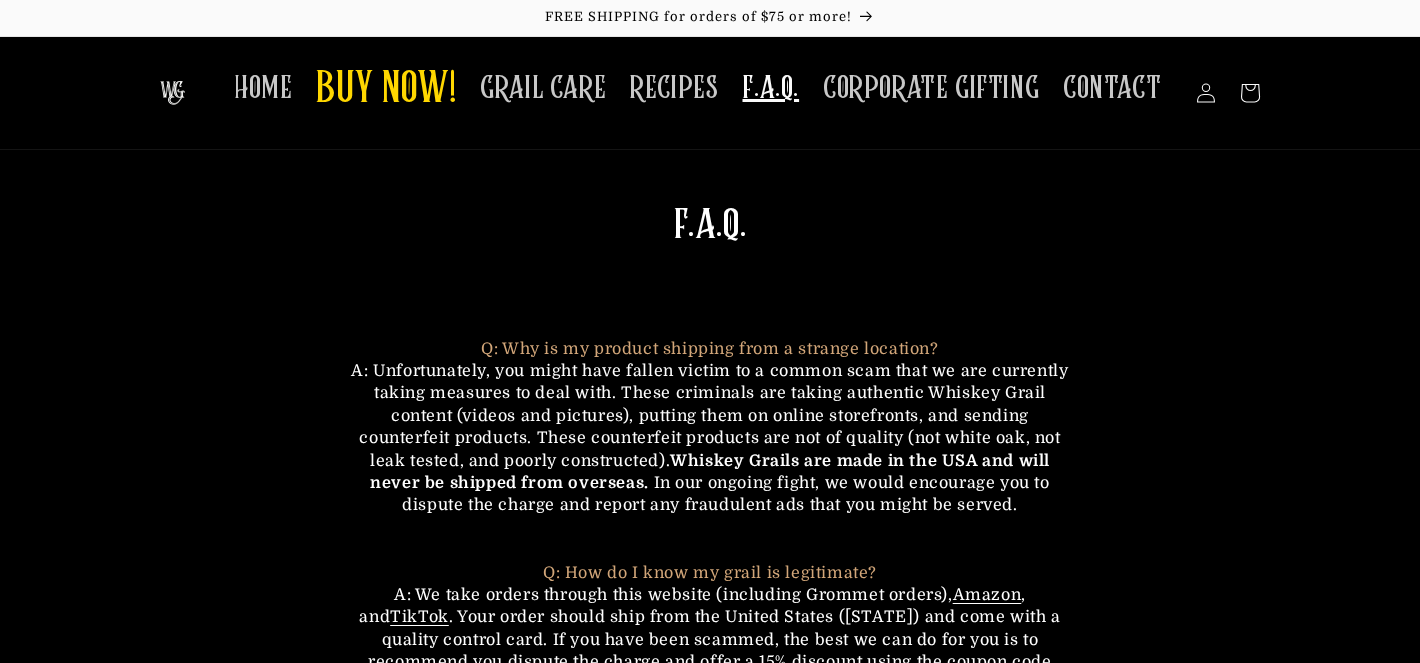 scroll, scrollTop: 0, scrollLeft: 0, axis: both 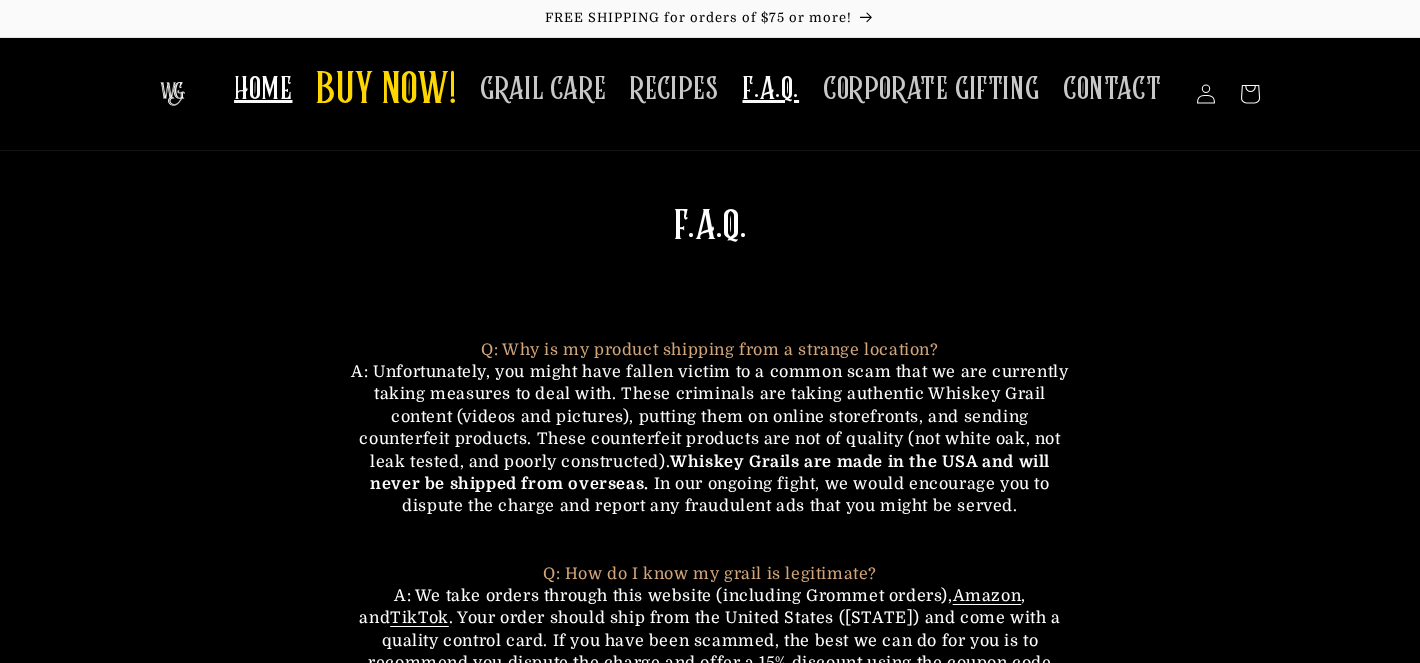 click on "HOME" at bounding box center [263, 89] 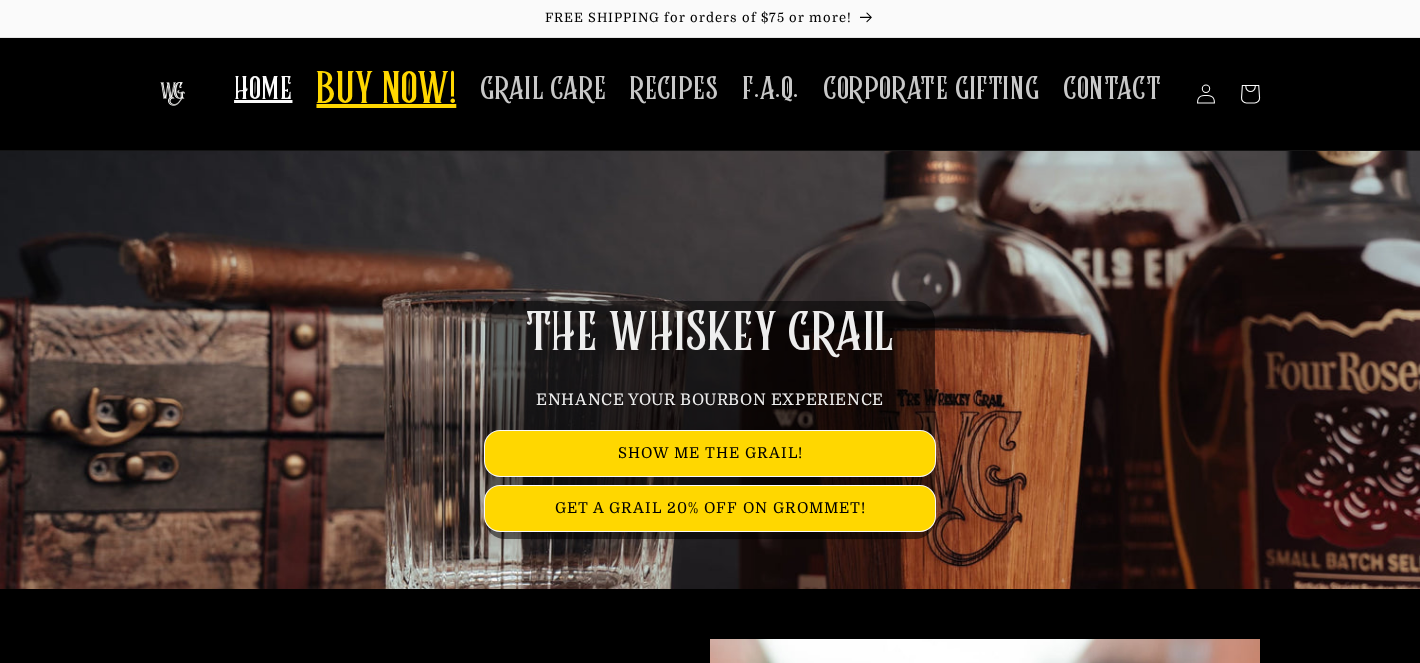 scroll, scrollTop: 0, scrollLeft: 0, axis: both 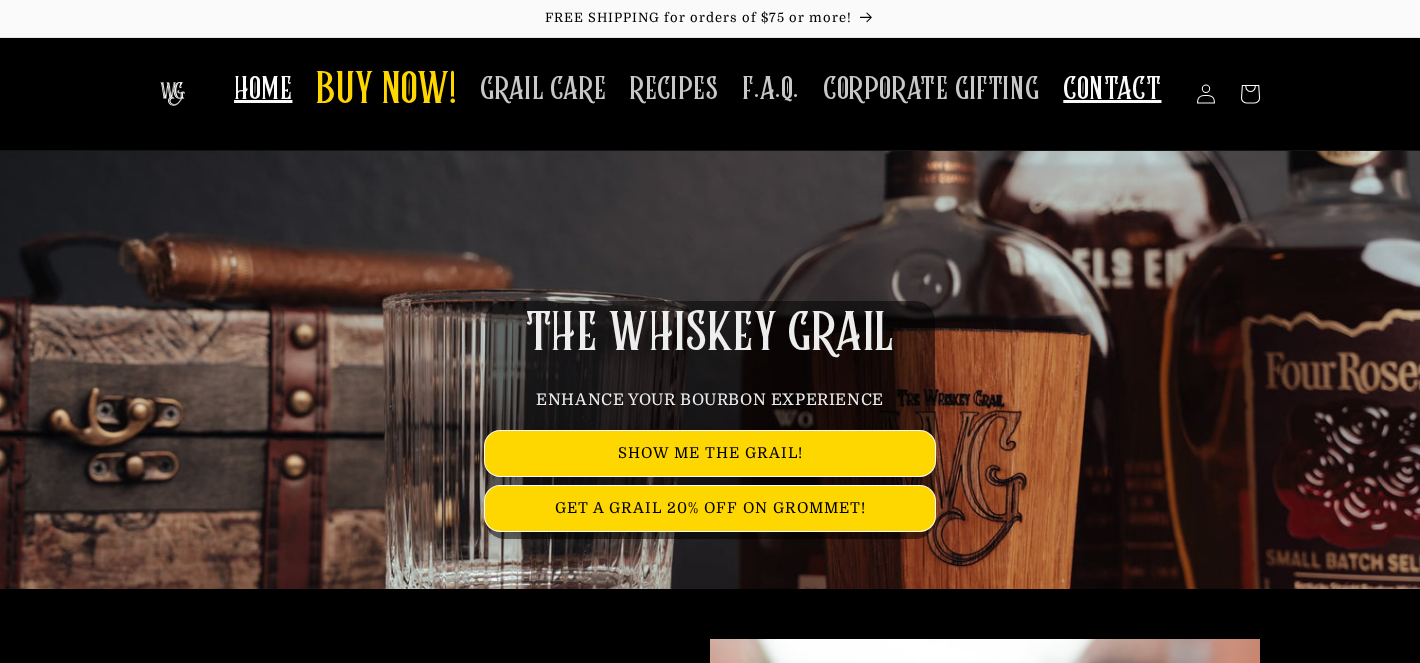 click on "CONTACT" at bounding box center (1112, 89) 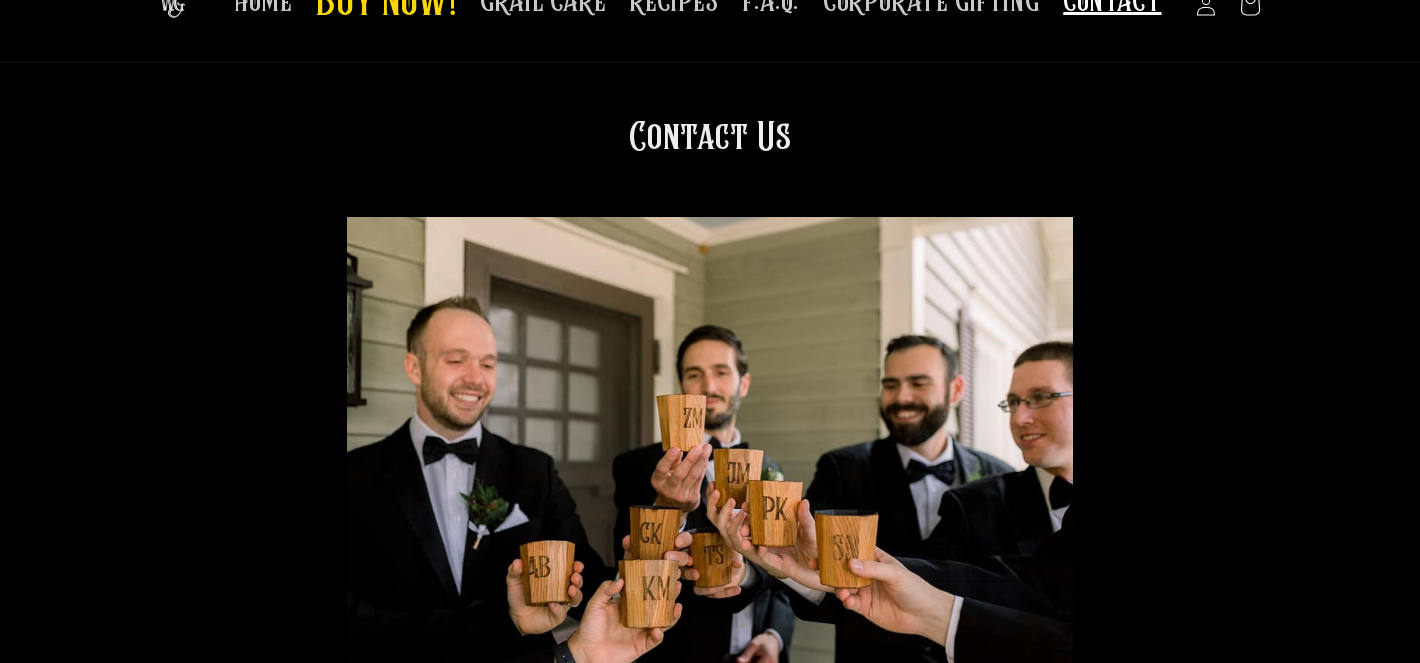 scroll, scrollTop: 0, scrollLeft: 0, axis: both 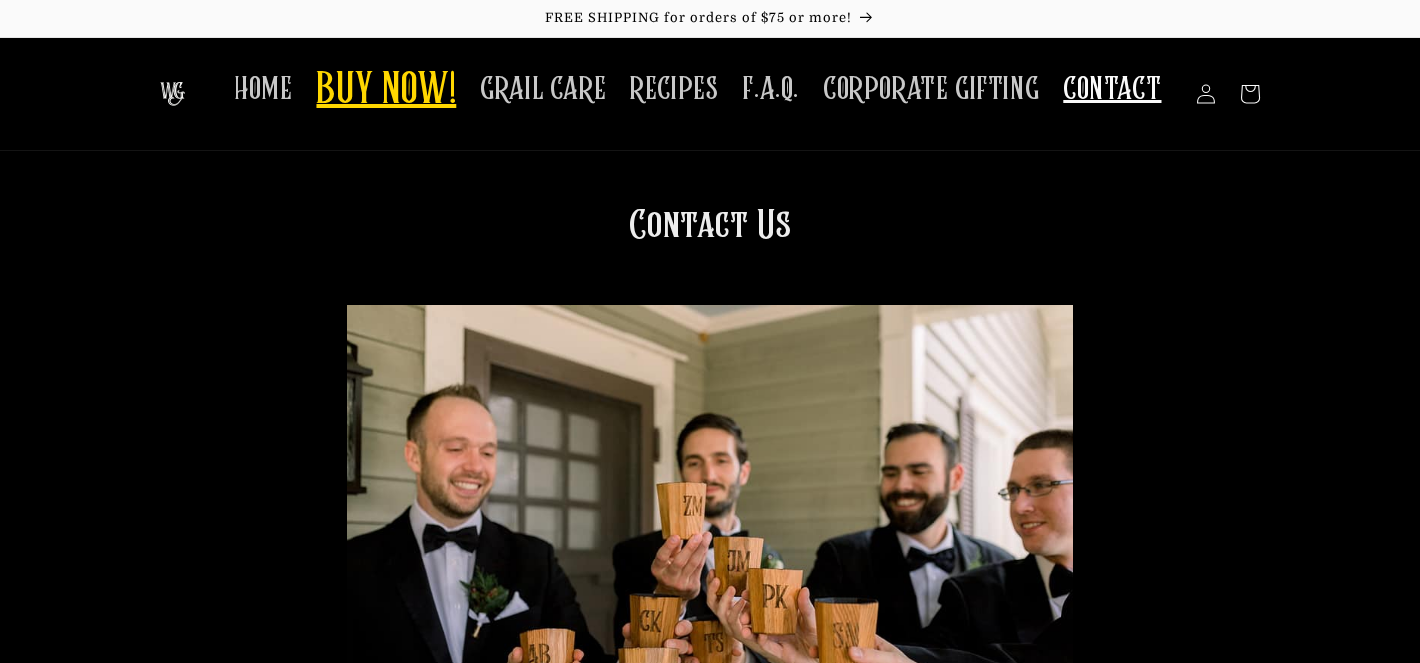 click on "BUY NOW!" at bounding box center [386, 91] 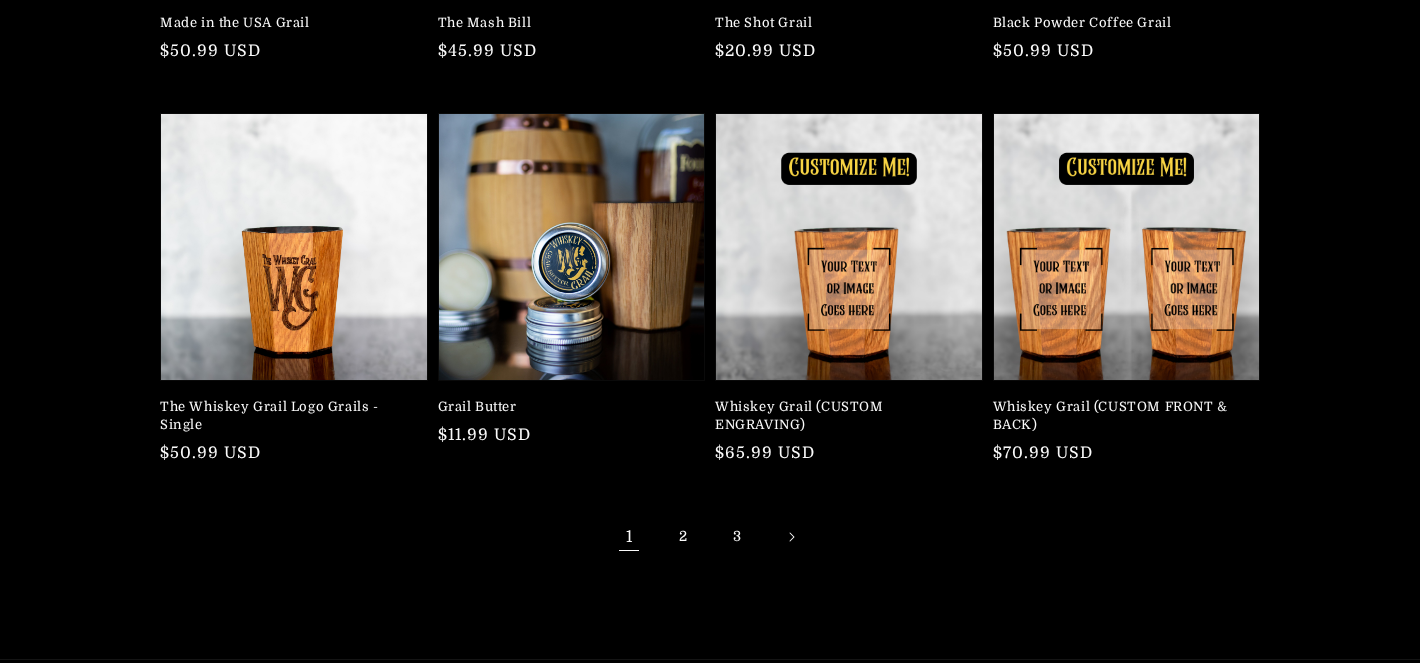 scroll, scrollTop: 512, scrollLeft: 0, axis: vertical 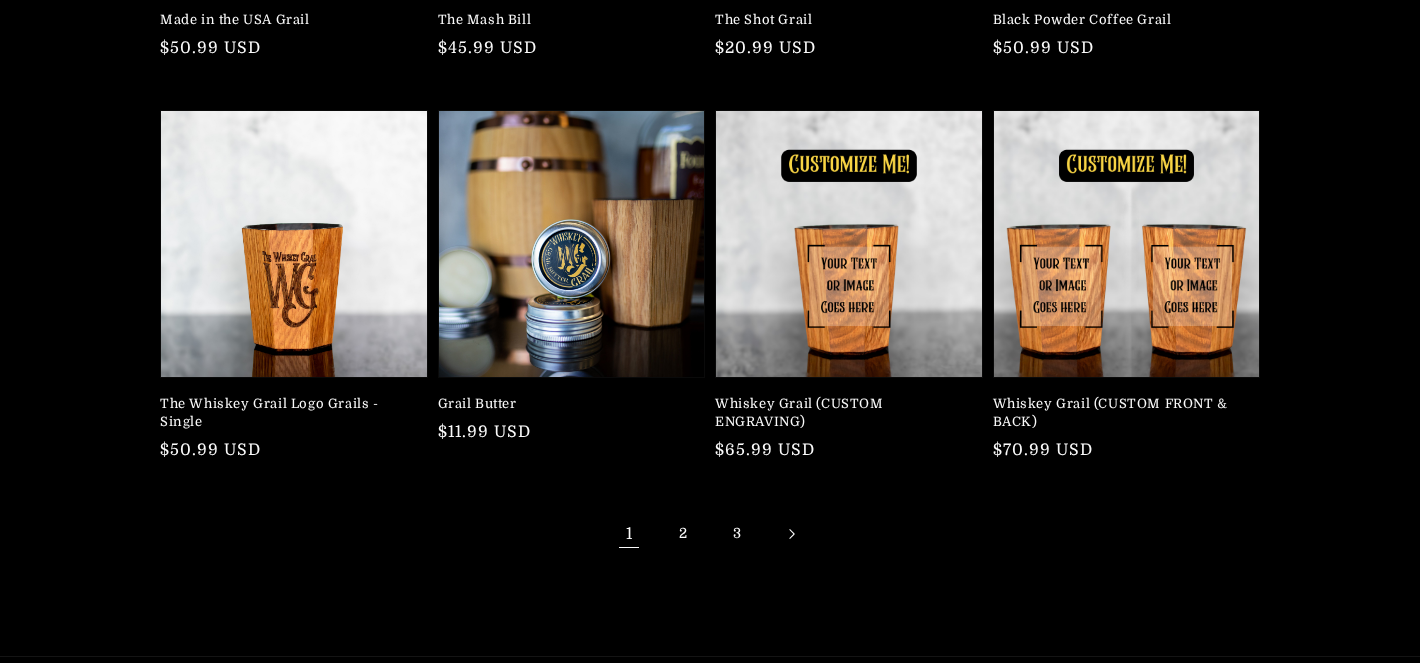 click 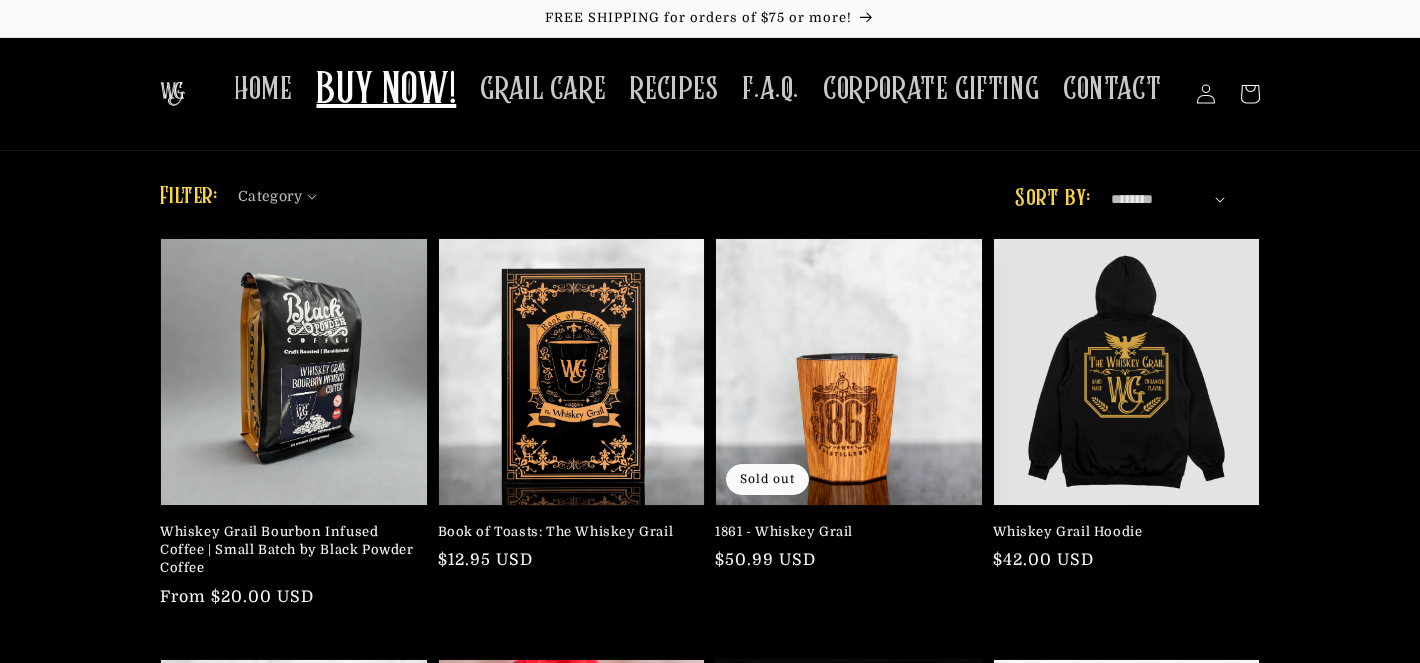 scroll, scrollTop: 0, scrollLeft: 0, axis: both 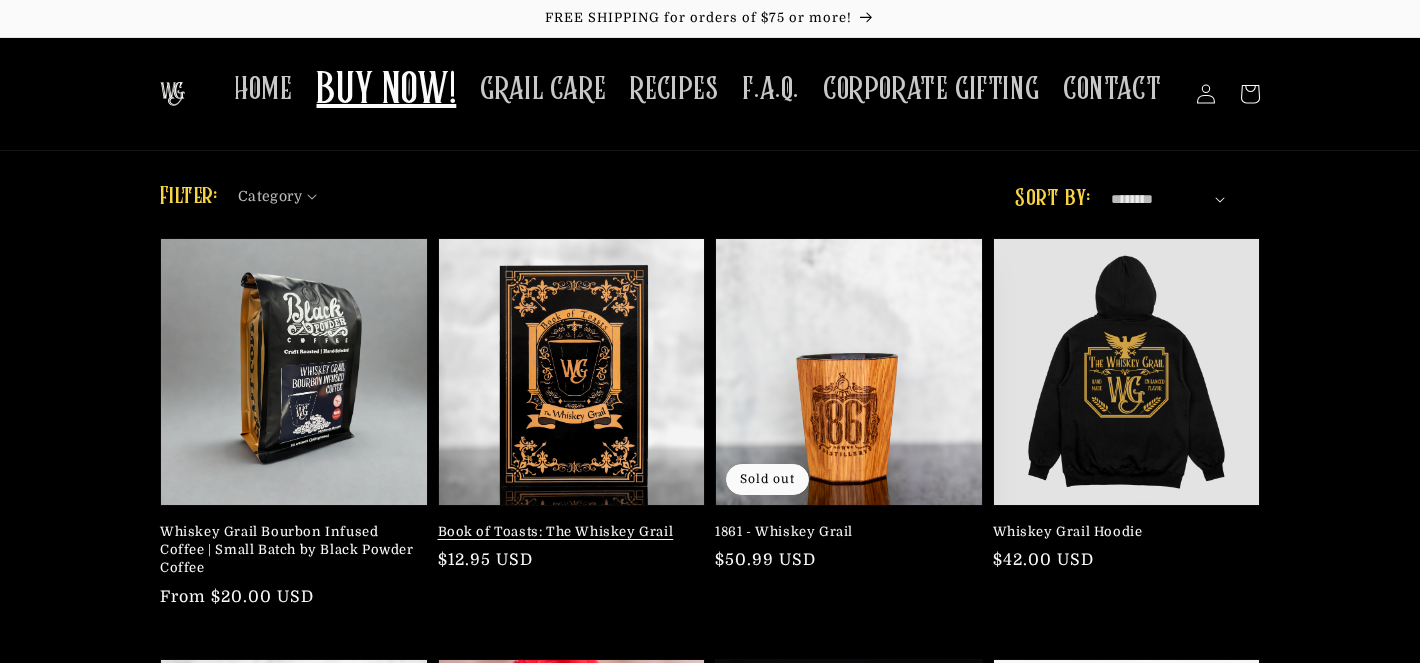 click on "Book of Toasts: The Whiskey Grail" at bounding box center (566, 532) 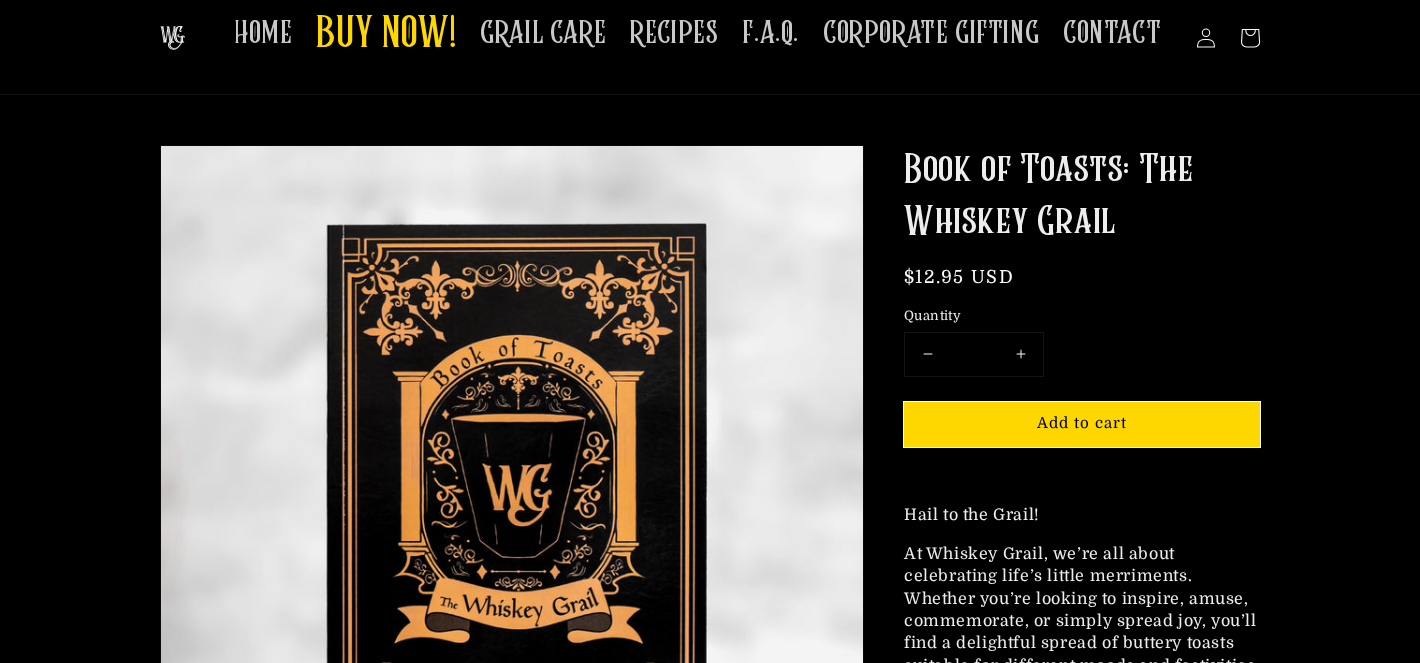 scroll, scrollTop: 0, scrollLeft: 0, axis: both 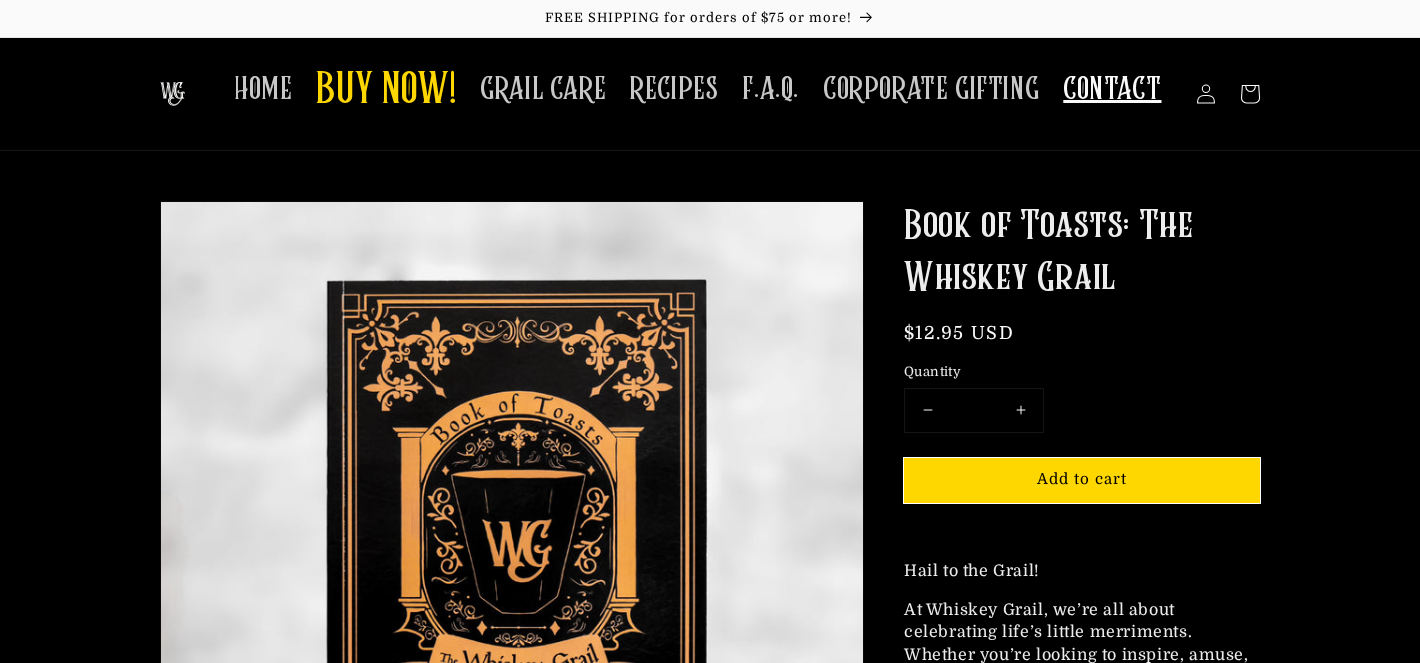 click on "CONTACT" at bounding box center [1112, 89] 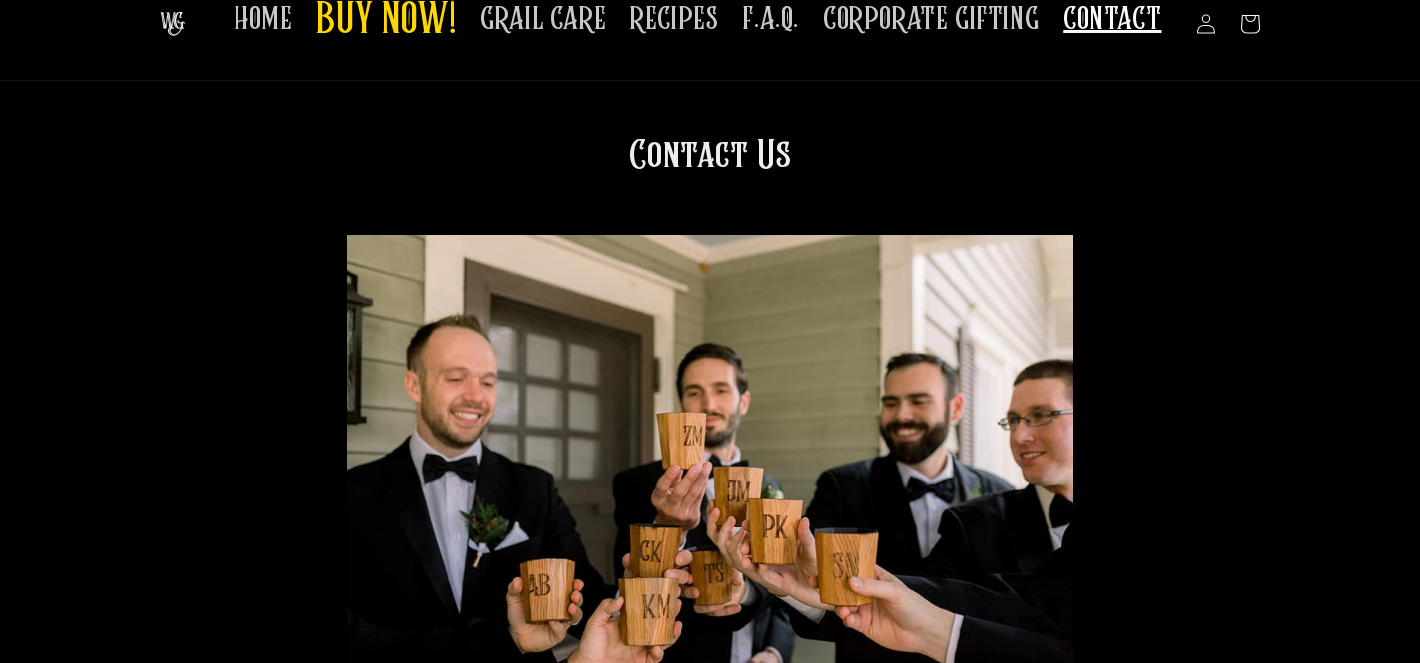 scroll, scrollTop: 0, scrollLeft: 0, axis: both 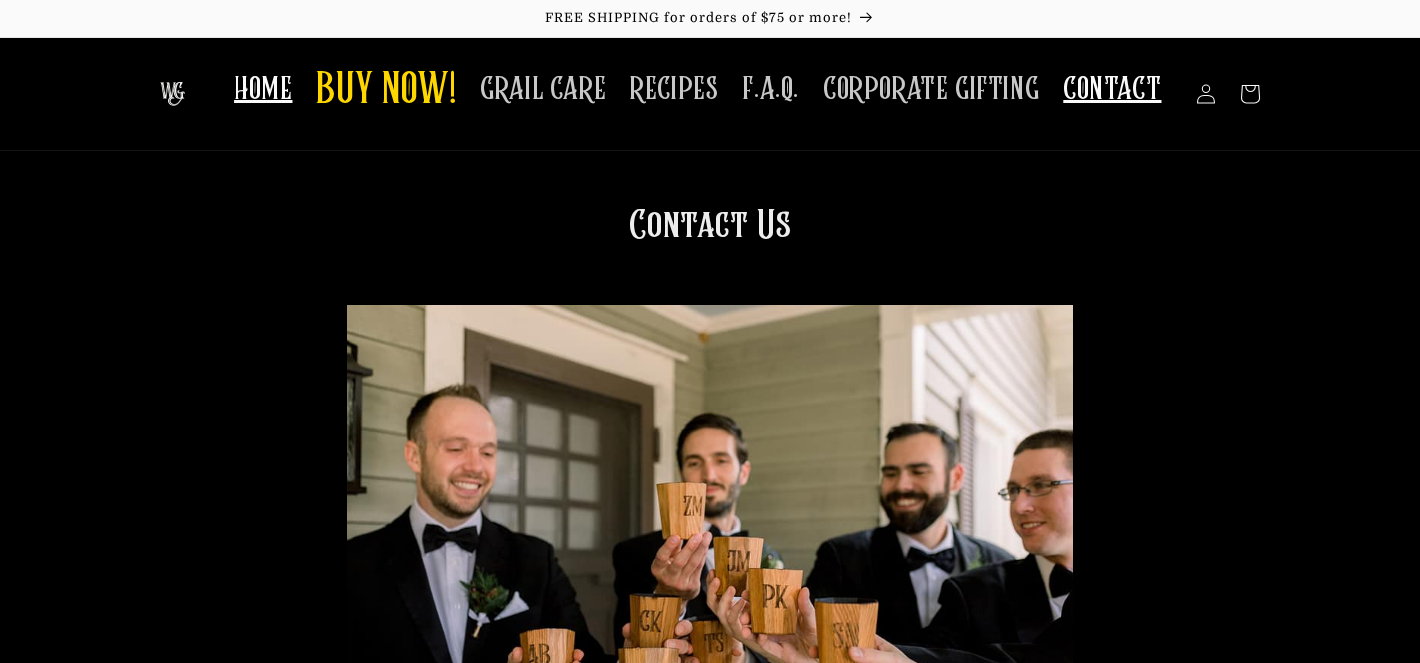 click on "HOME" at bounding box center (263, 89) 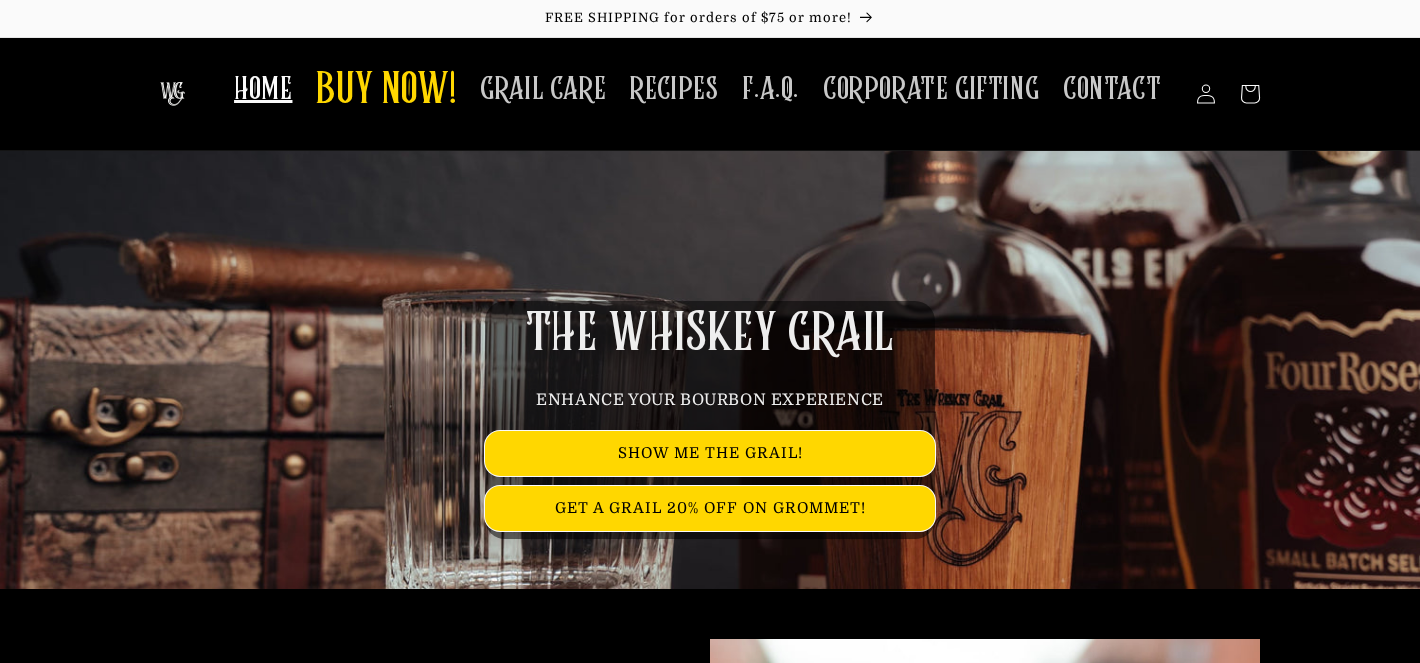 scroll, scrollTop: 0, scrollLeft: 0, axis: both 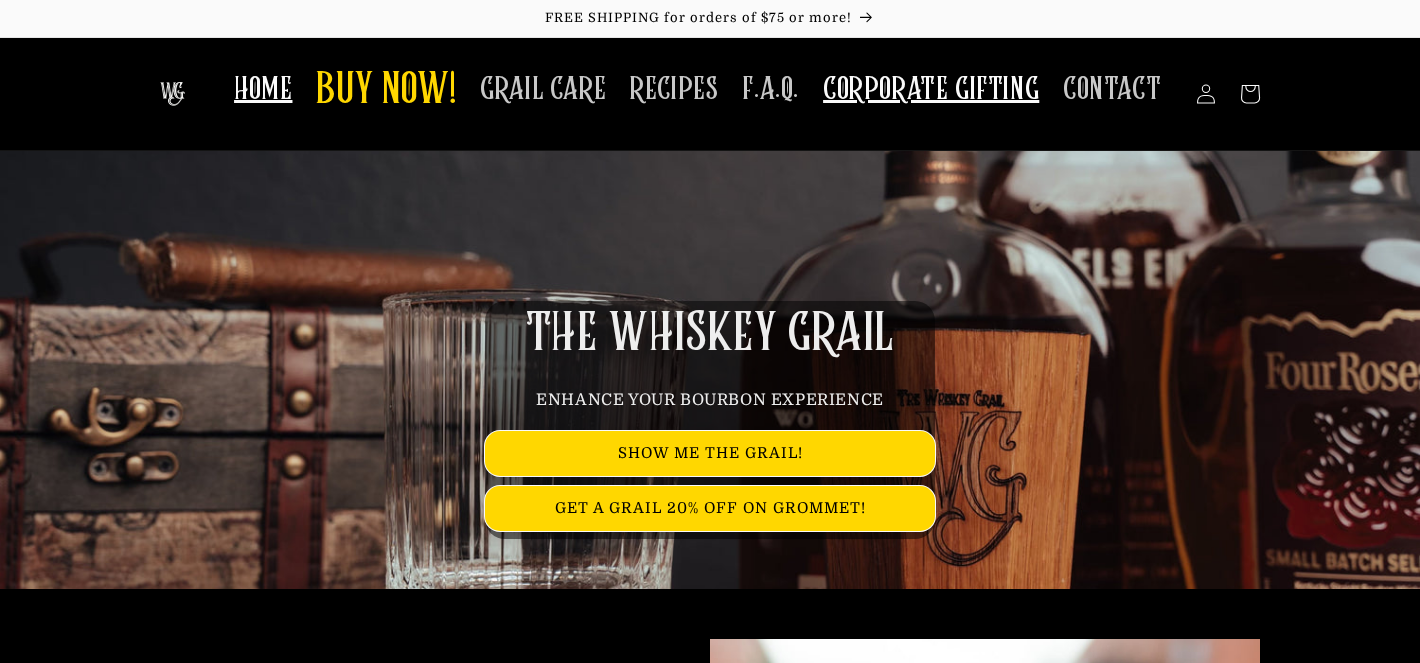 click on "CORPORATE GIFTING" at bounding box center [931, 89] 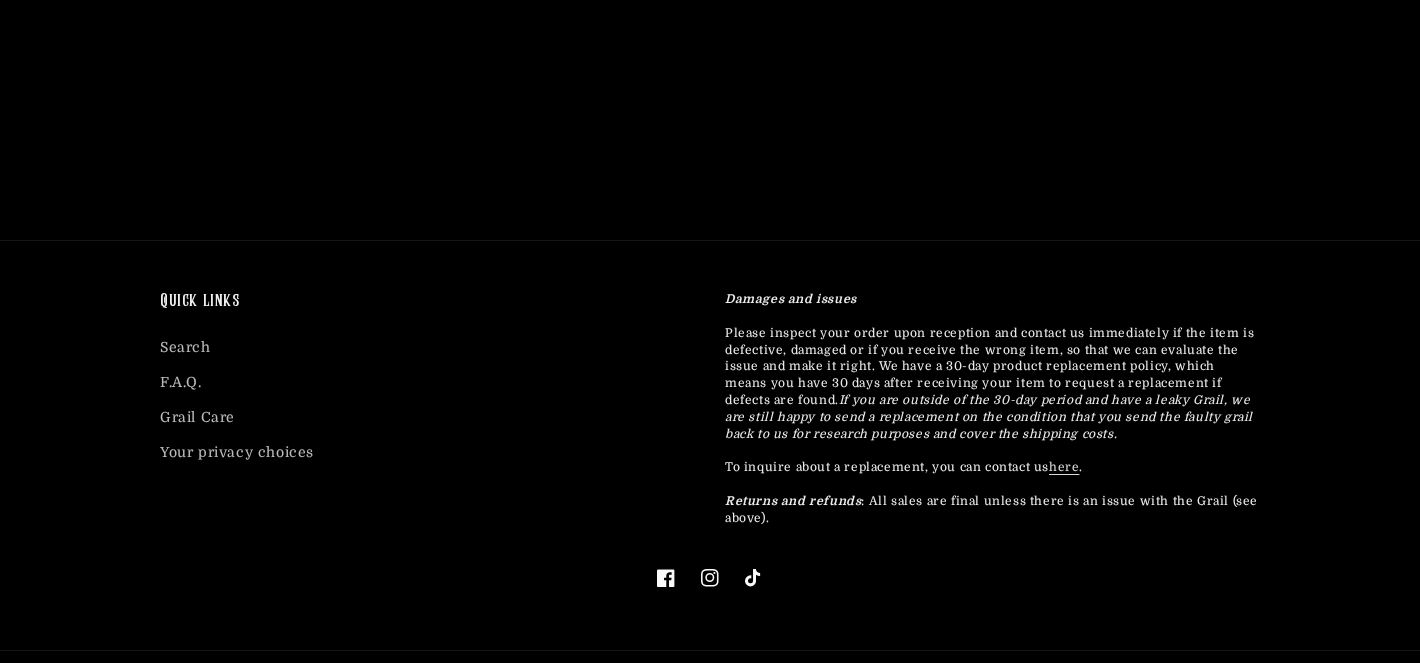 scroll, scrollTop: 3480, scrollLeft: 0, axis: vertical 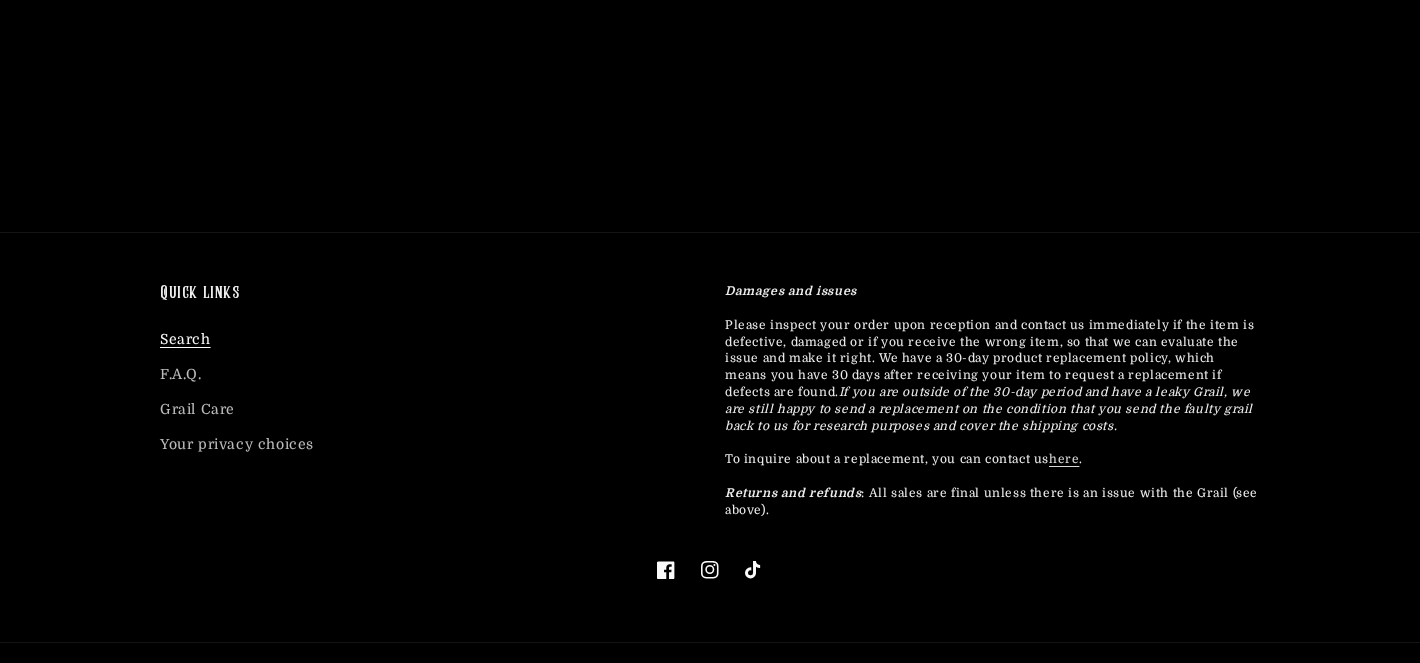 click on "Search" at bounding box center [185, 342] 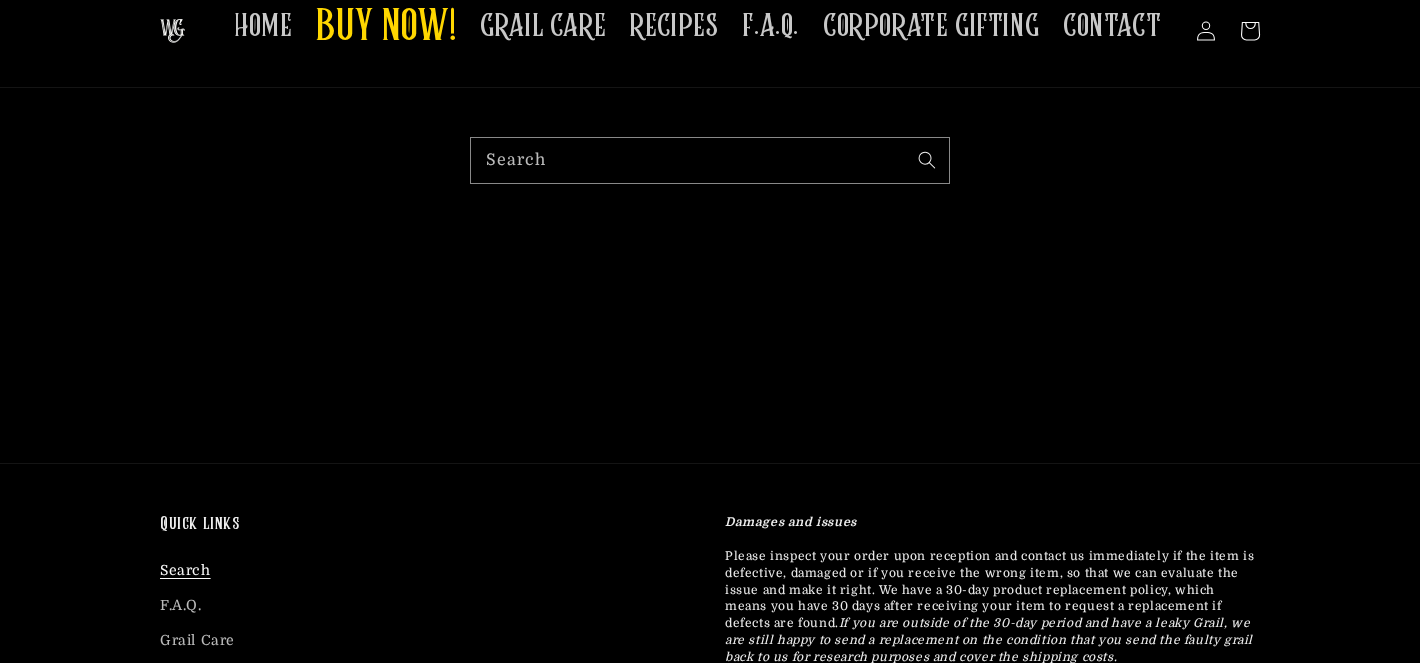 scroll, scrollTop: 0, scrollLeft: 0, axis: both 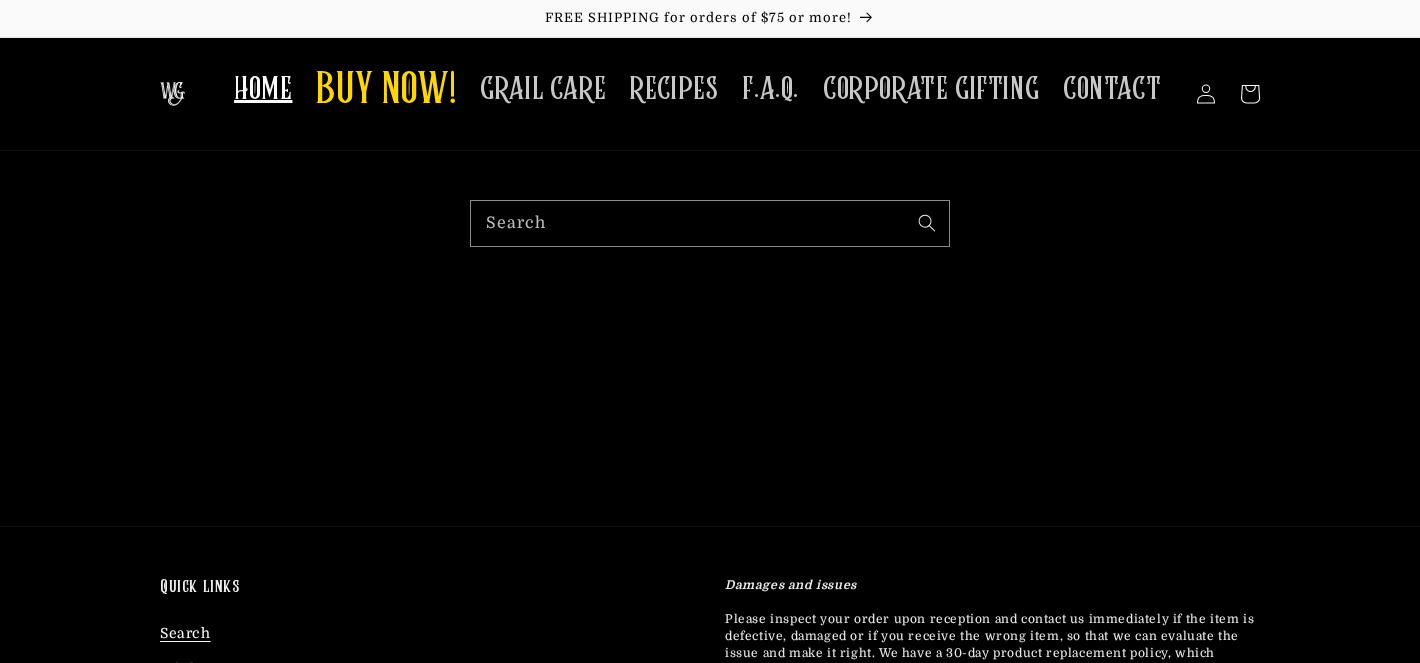 click on "HOME" at bounding box center (263, 89) 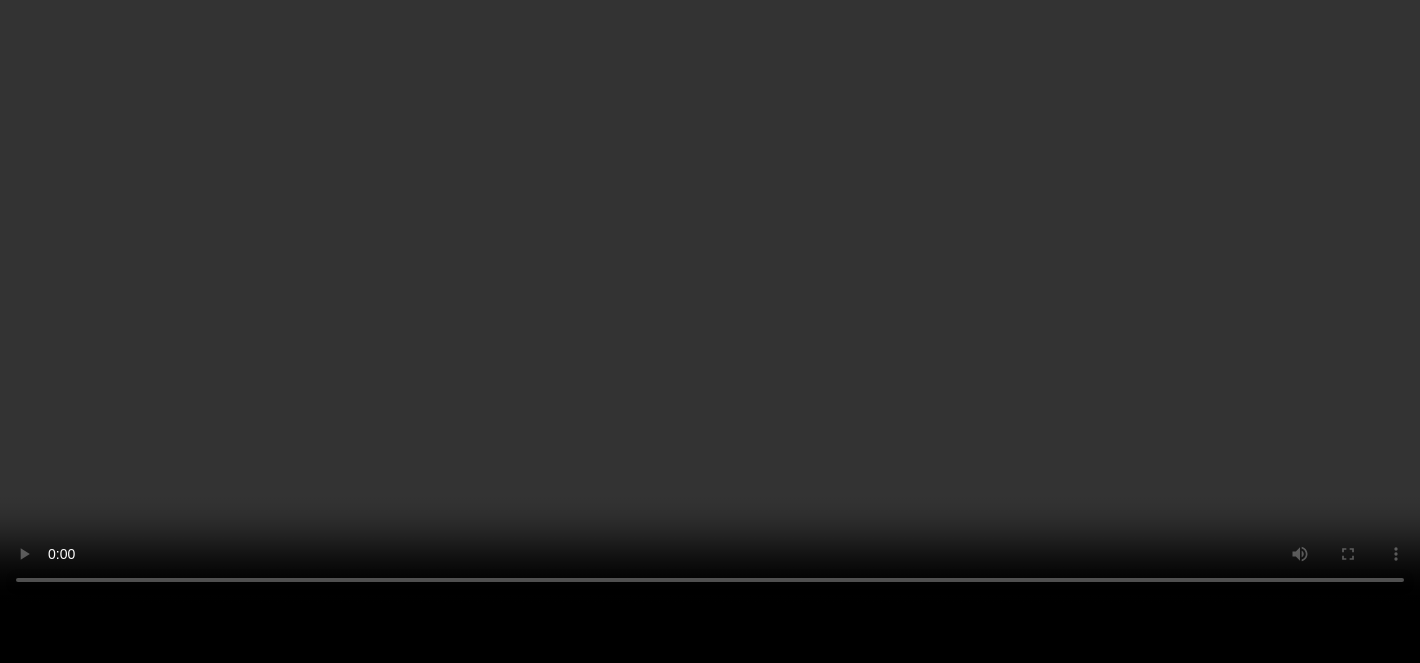 scroll, scrollTop: 3847, scrollLeft: 0, axis: vertical 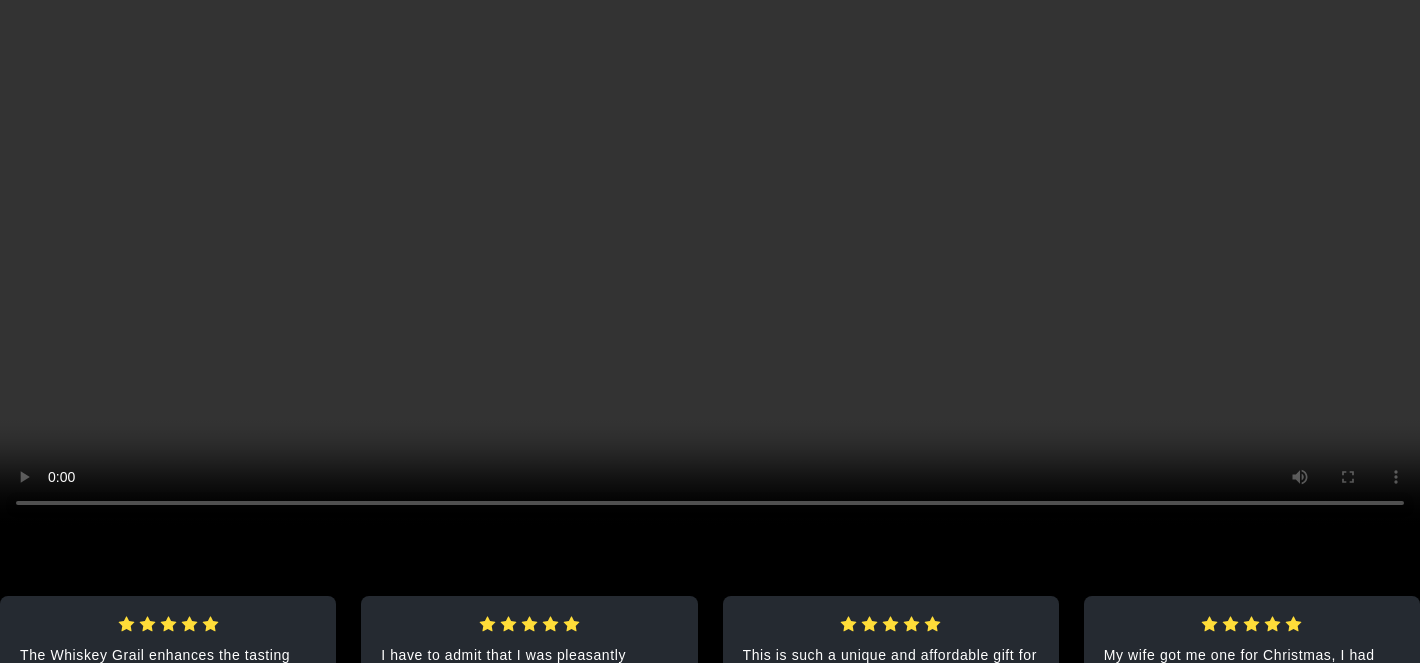 type 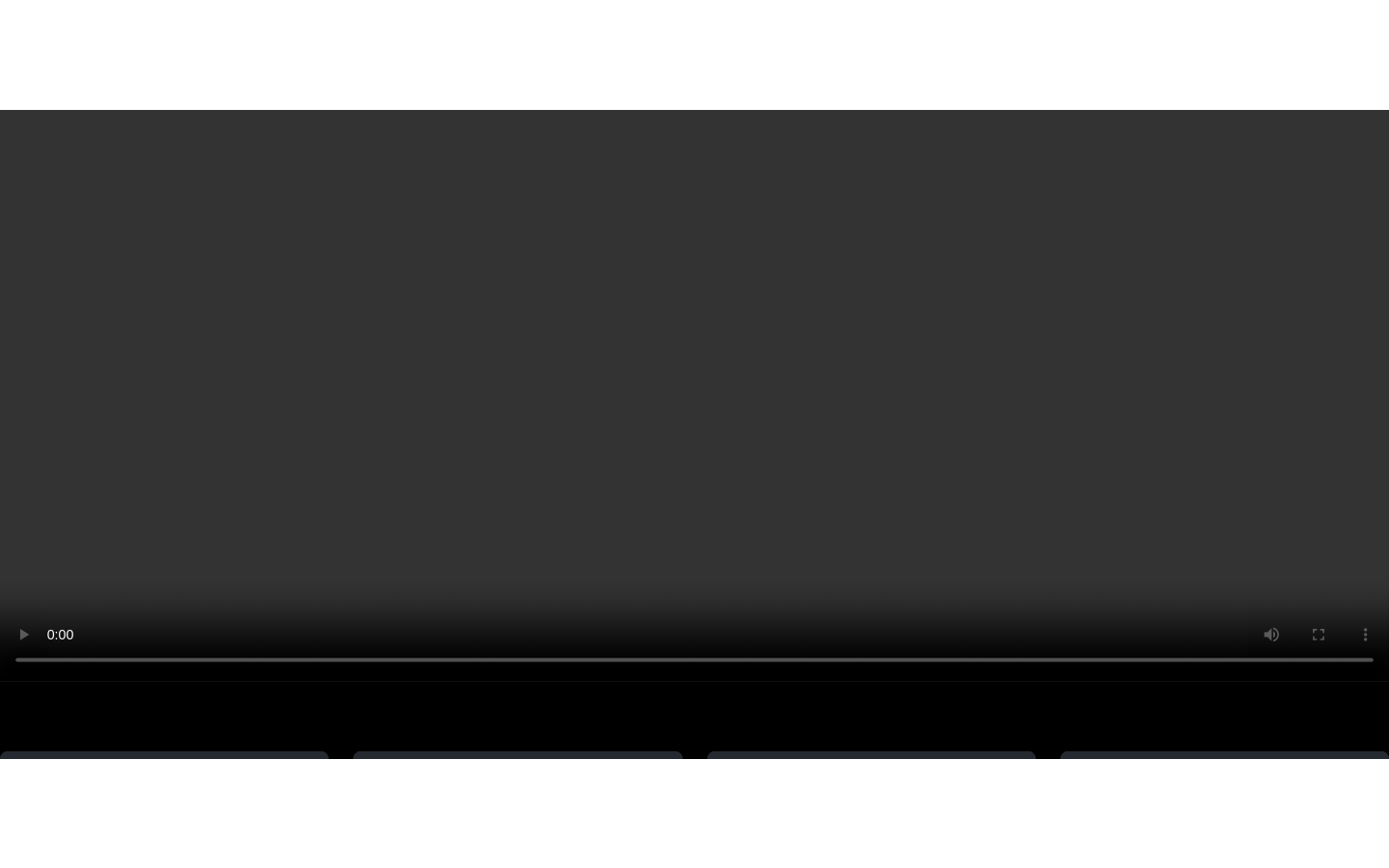 scroll, scrollTop: 3735, scrollLeft: 0, axis: vertical 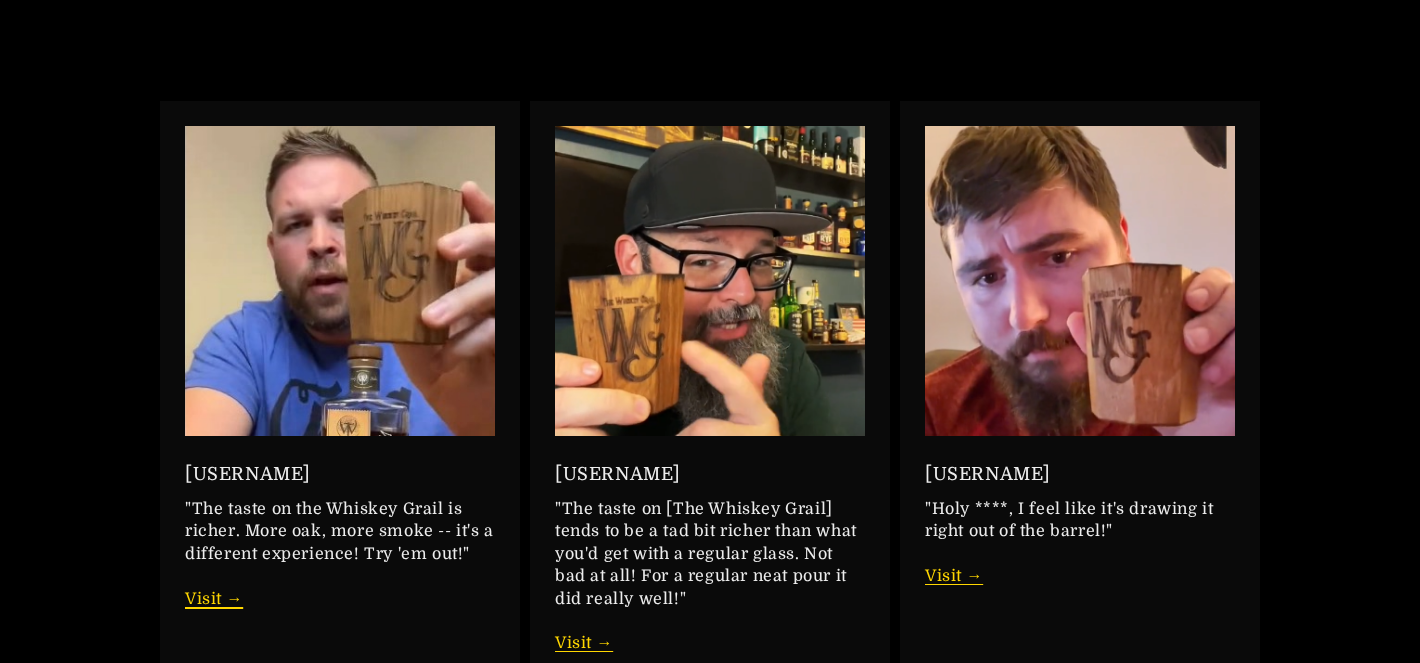click on "Visit →" at bounding box center (214, 599) 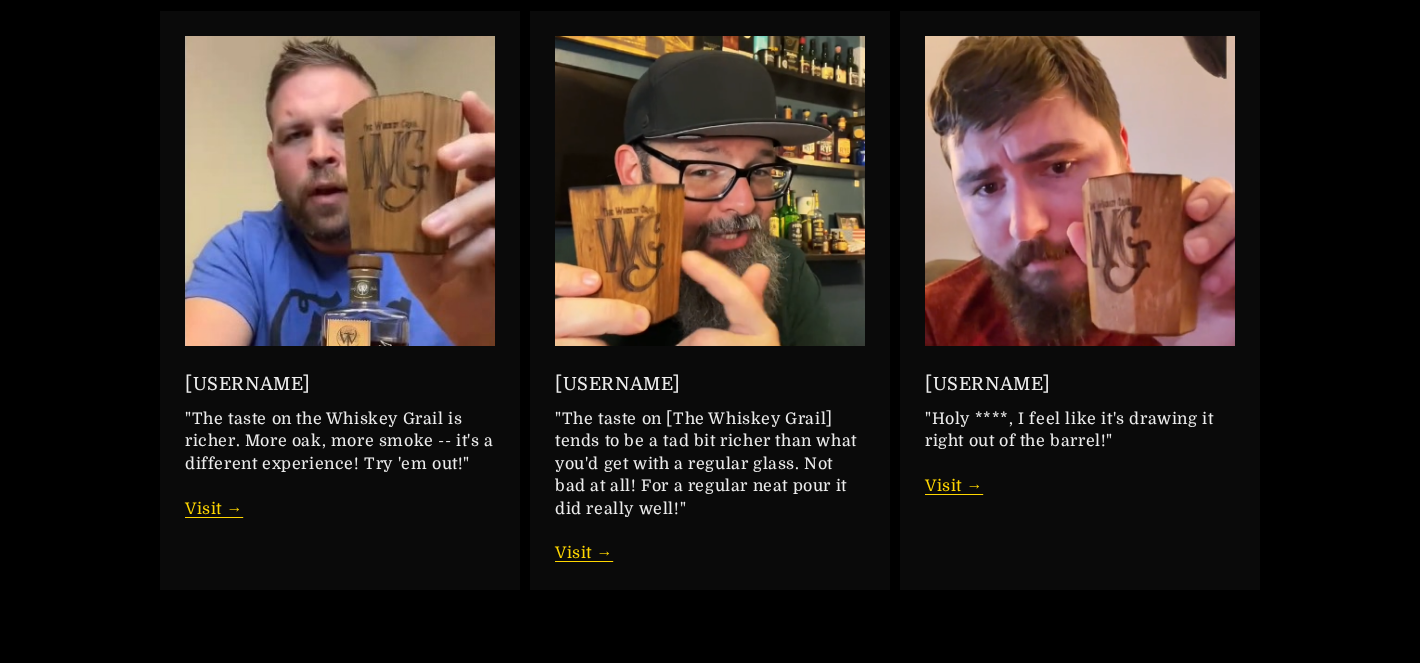 scroll, scrollTop: 3062, scrollLeft: 0, axis: vertical 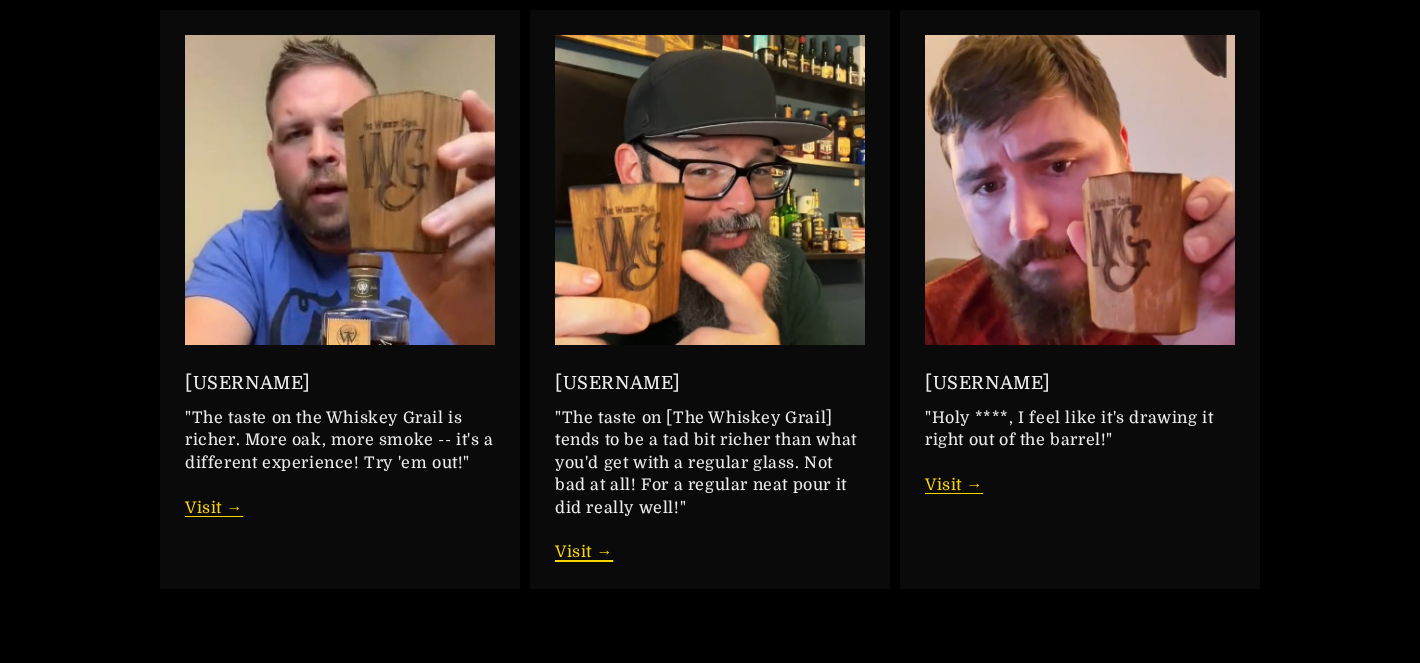 click on "Visit →" at bounding box center (584, 552) 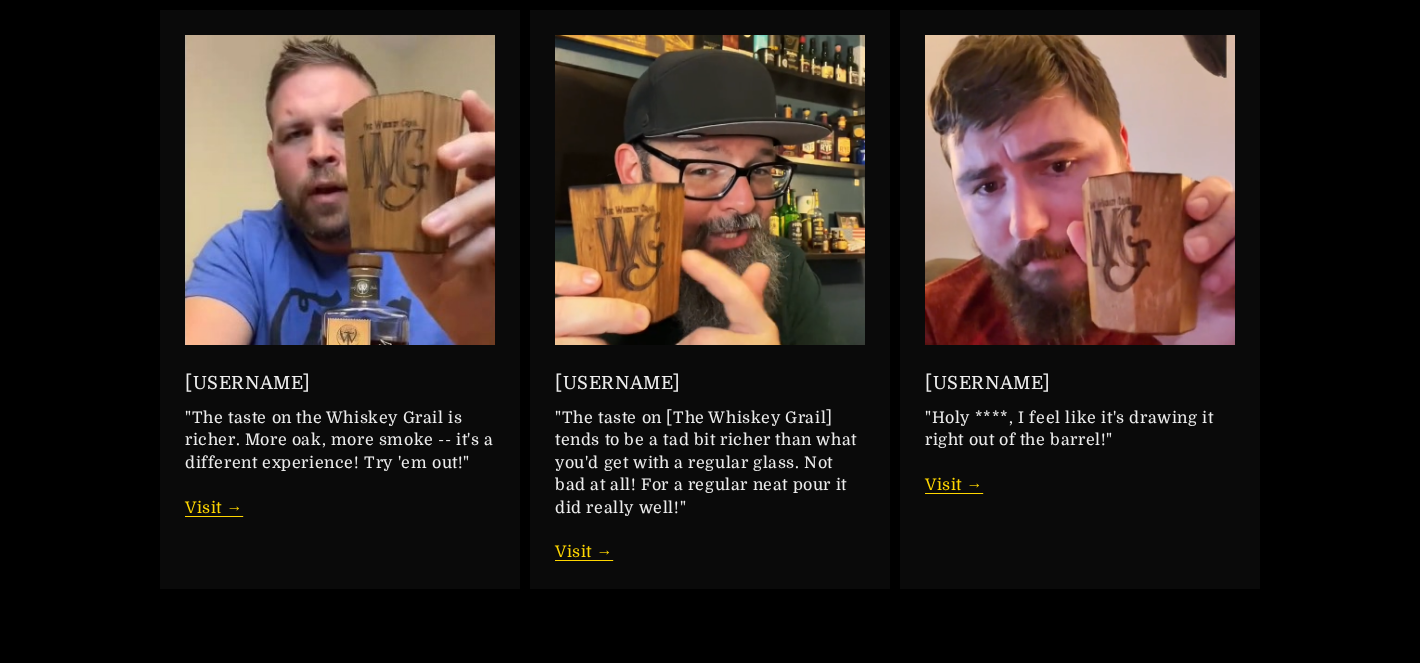click on ""Holy ****, I feel like it's drawing it right out of the barrel!" Visit →" at bounding box center (1080, 452) 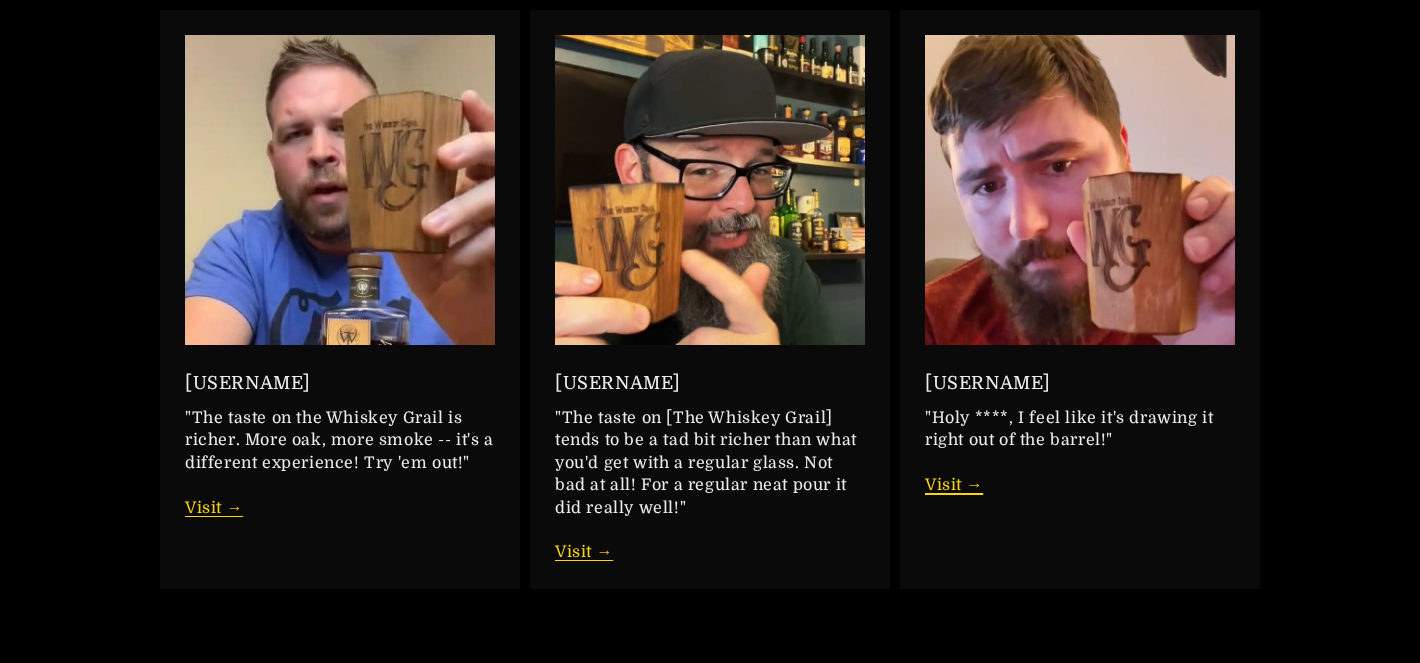 click on "Visit →" at bounding box center [954, 485] 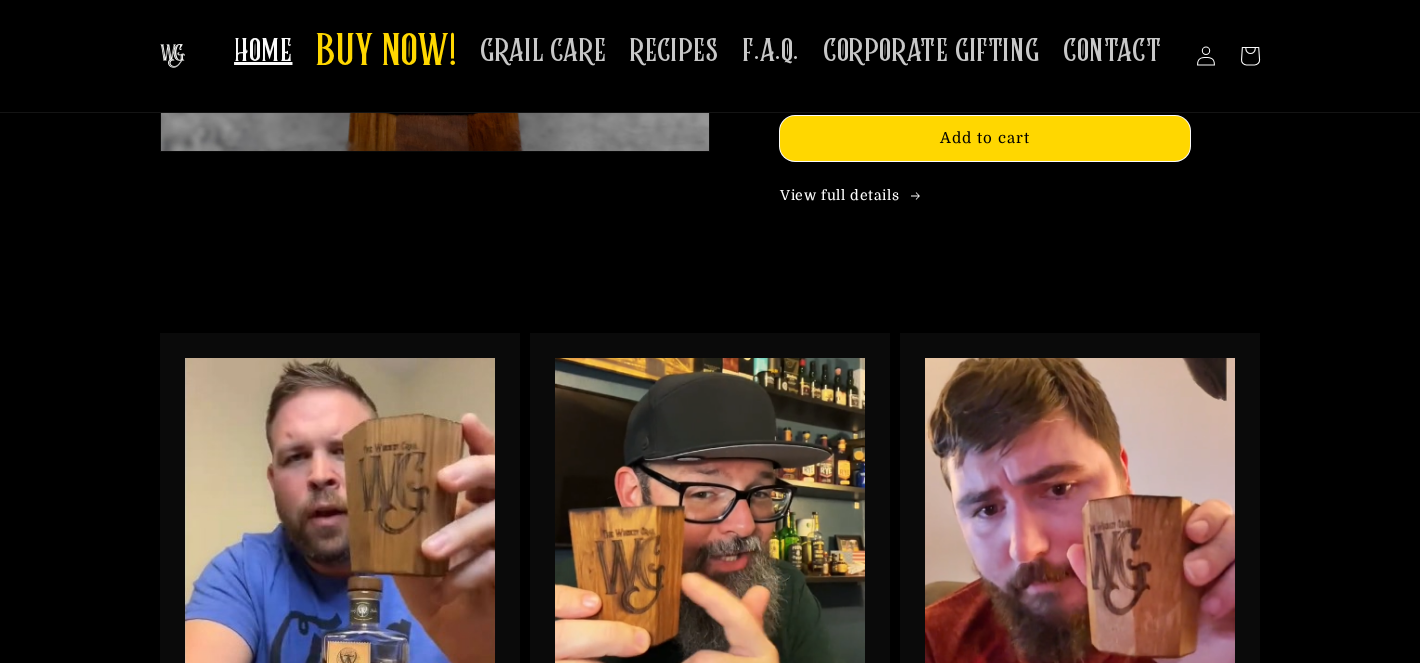 scroll, scrollTop: 2657, scrollLeft: 0, axis: vertical 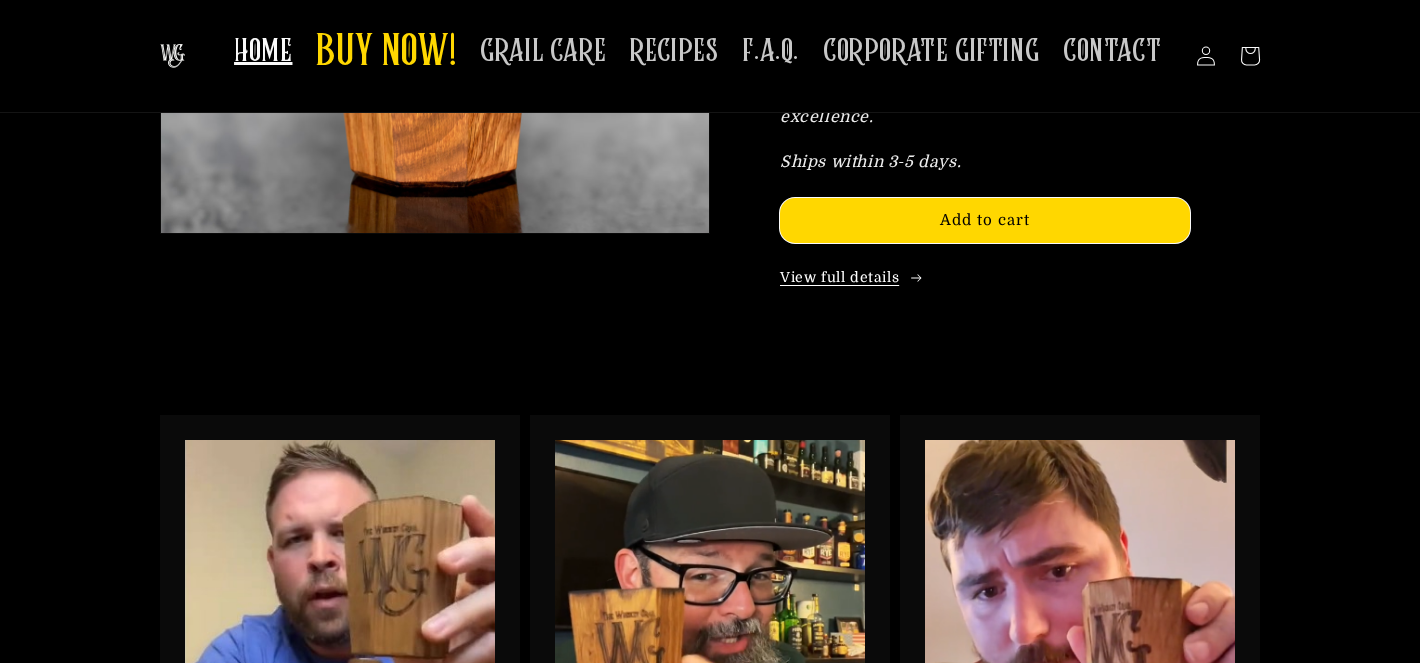 click on "View full details" at bounding box center (985, 278) 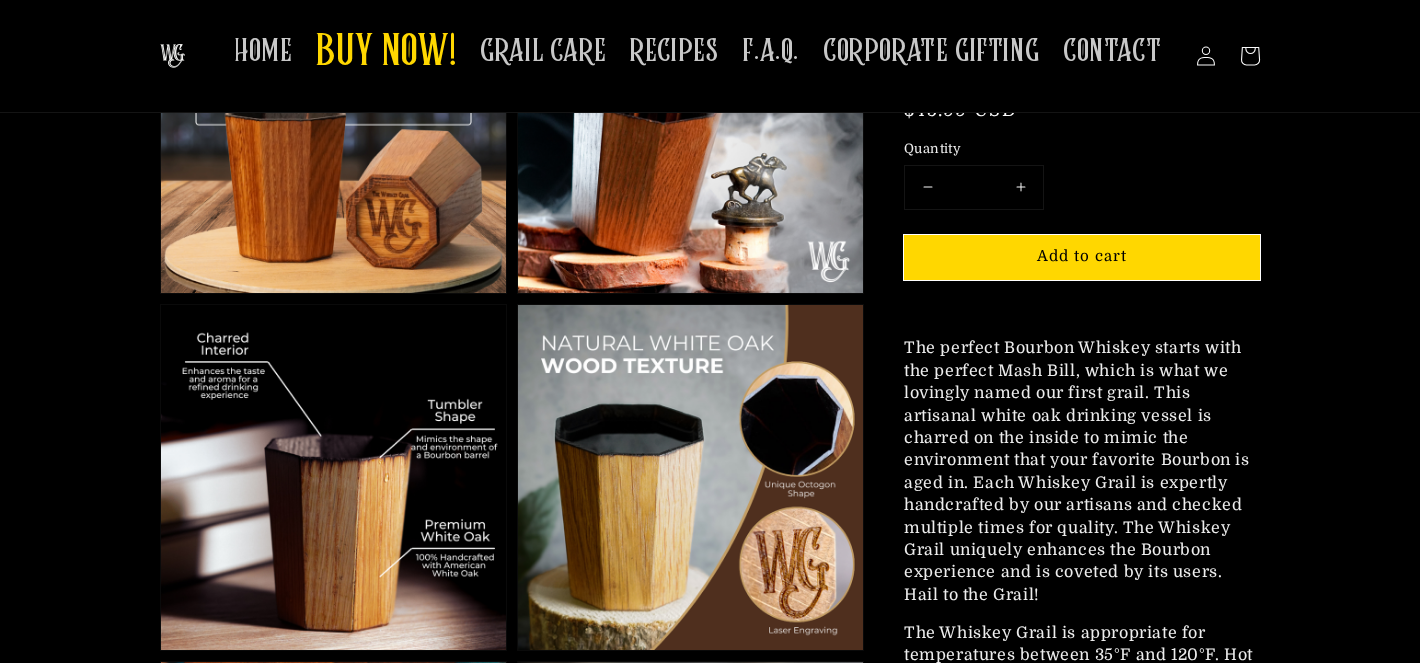 scroll, scrollTop: 0, scrollLeft: 0, axis: both 